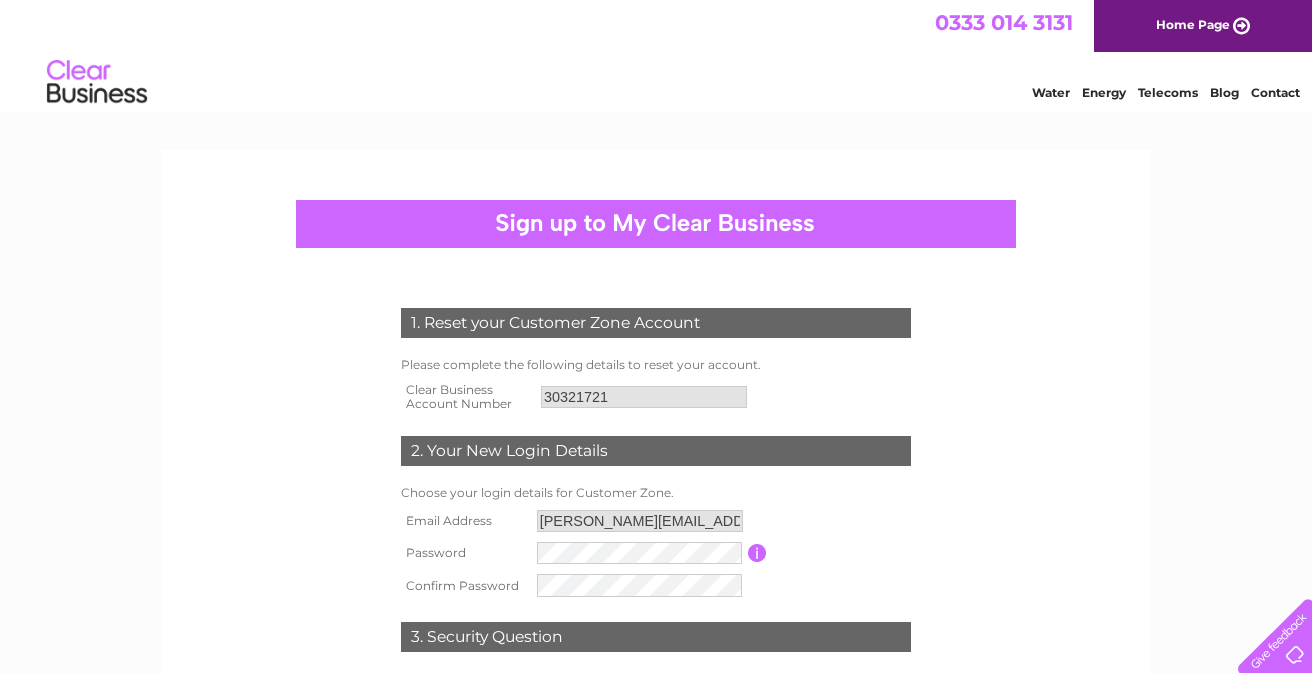 scroll, scrollTop: 0, scrollLeft: 0, axis: both 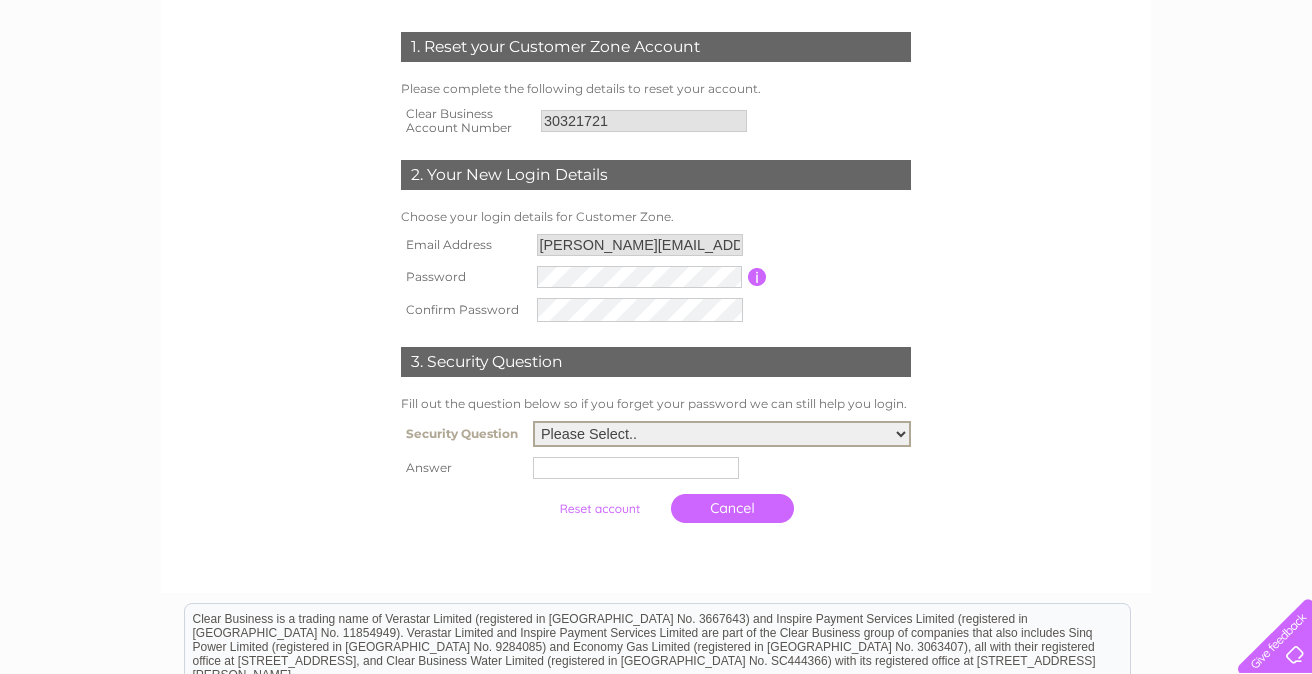 click on "Please Select..
In what town or city was your first job?
In what town or city did you meet your spouse/partner?
In what town or city did your mother and father meet?
What street did you live on as a child?
What was the name of your first pet?
Who was your childhood hero?" at bounding box center [722, 434] 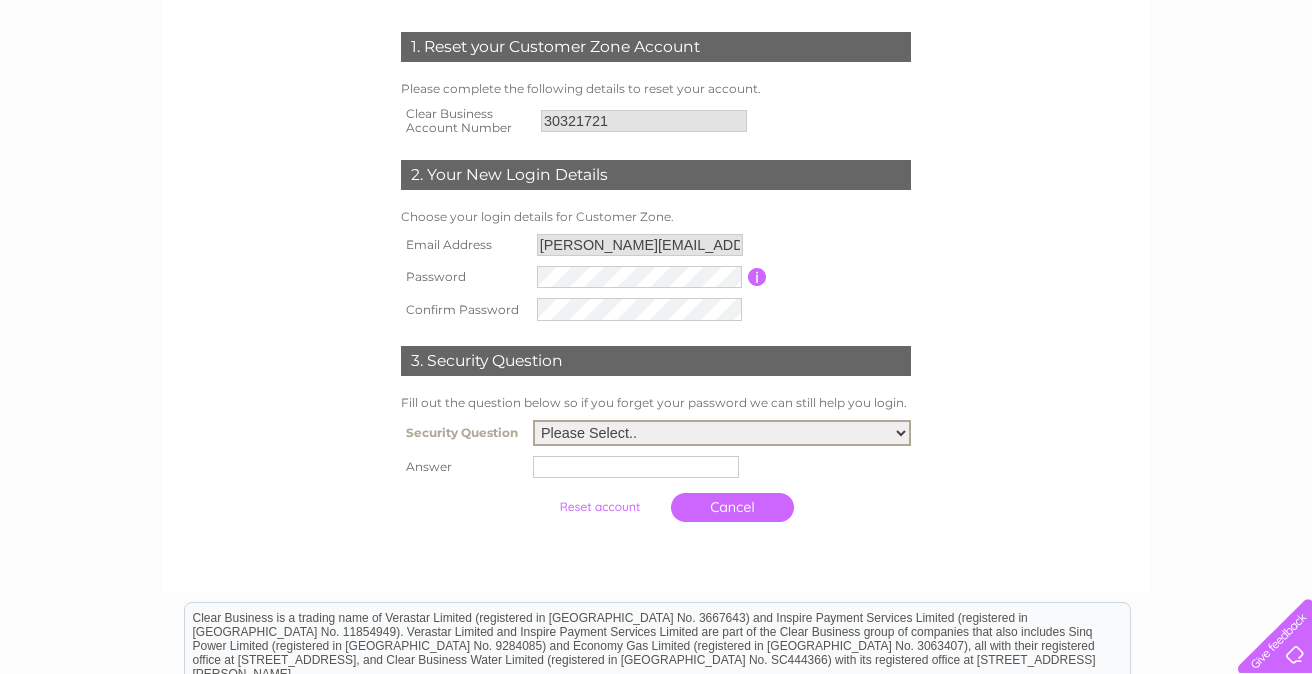 select on "1" 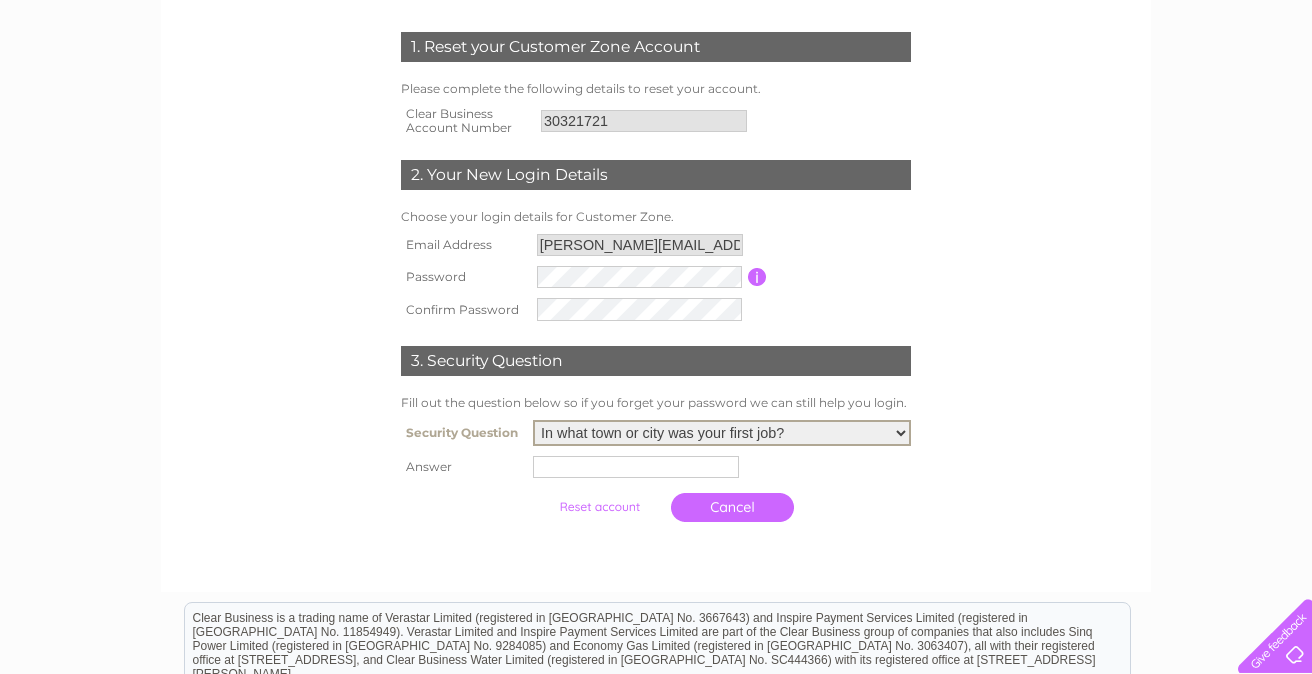 click at bounding box center [636, 467] 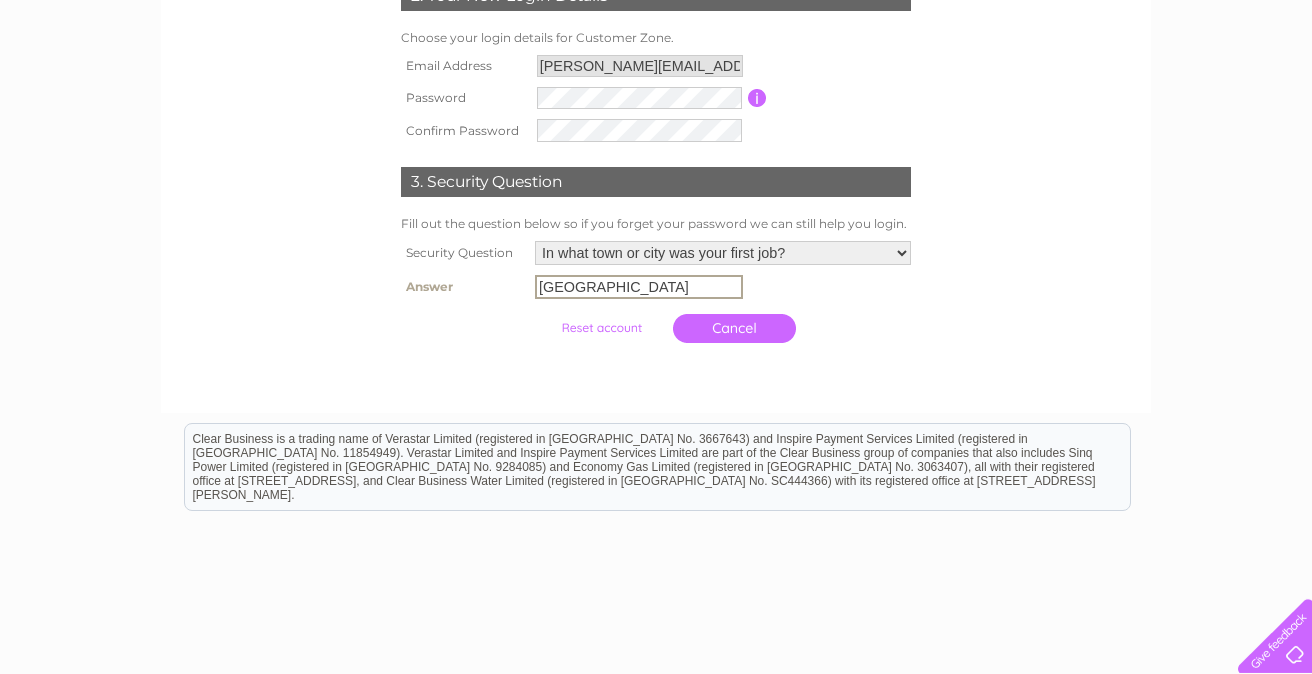 scroll, scrollTop: 455, scrollLeft: 0, axis: vertical 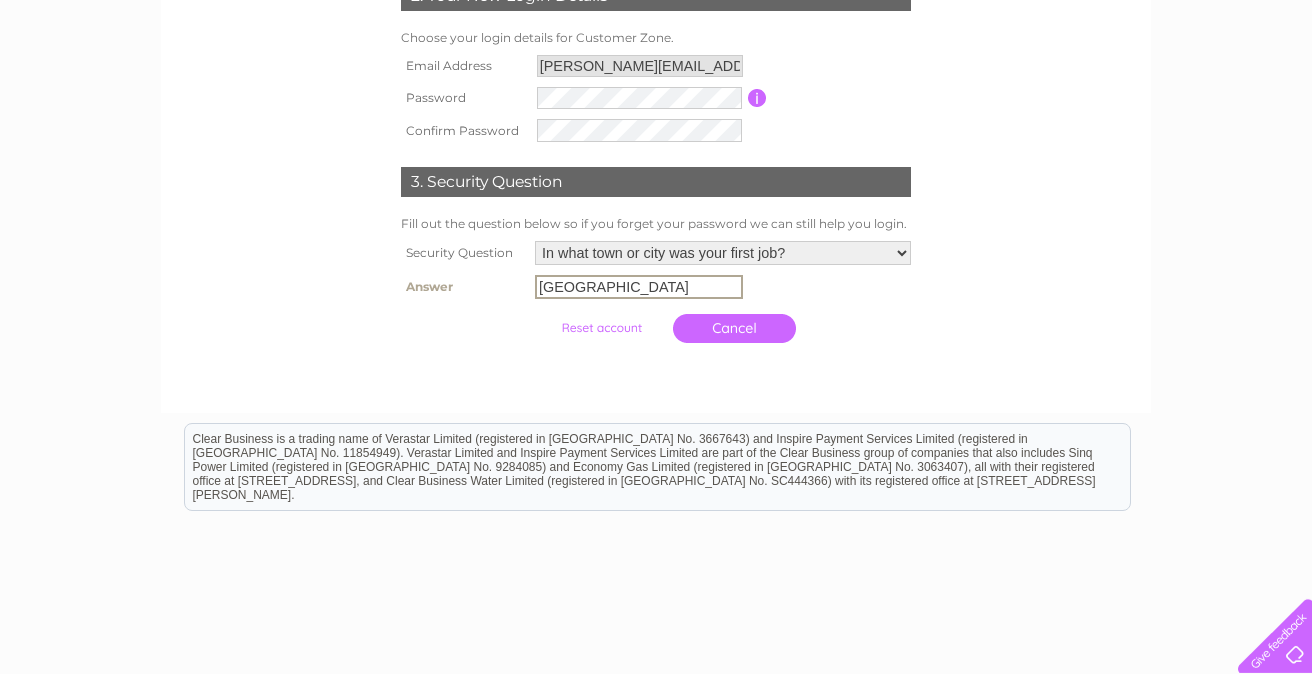 type on "Cape Town" 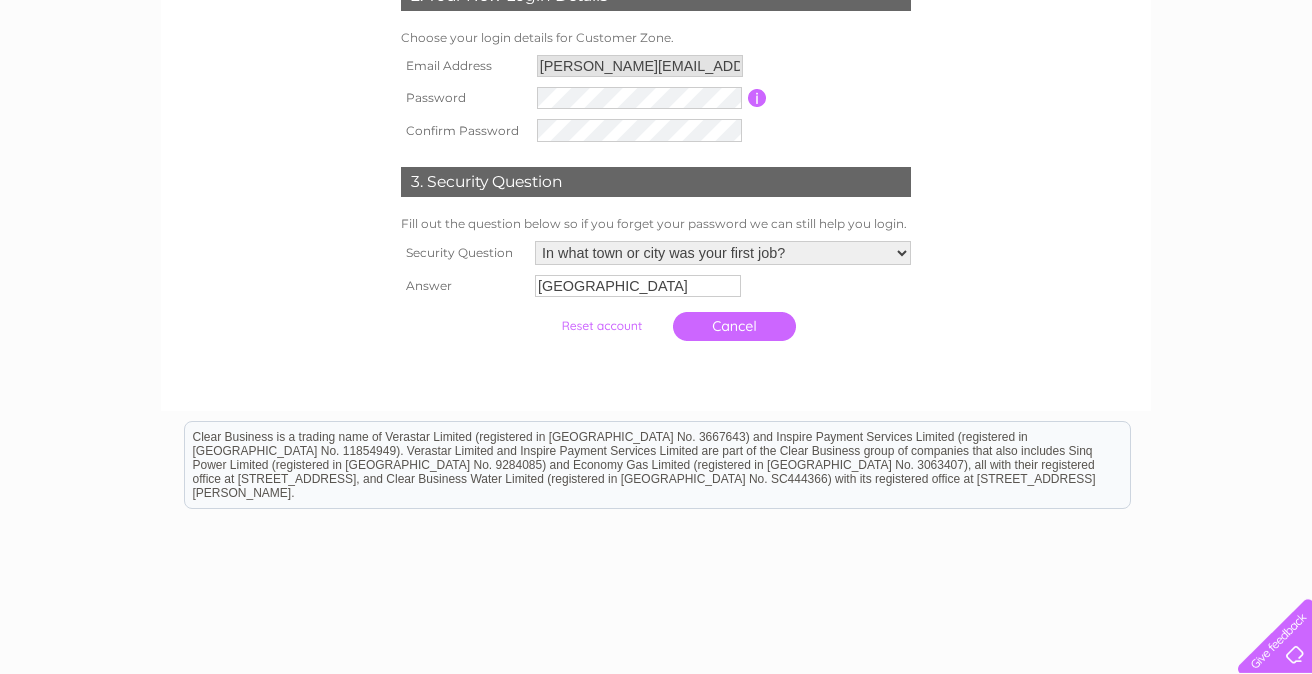 click at bounding box center (601, 326) 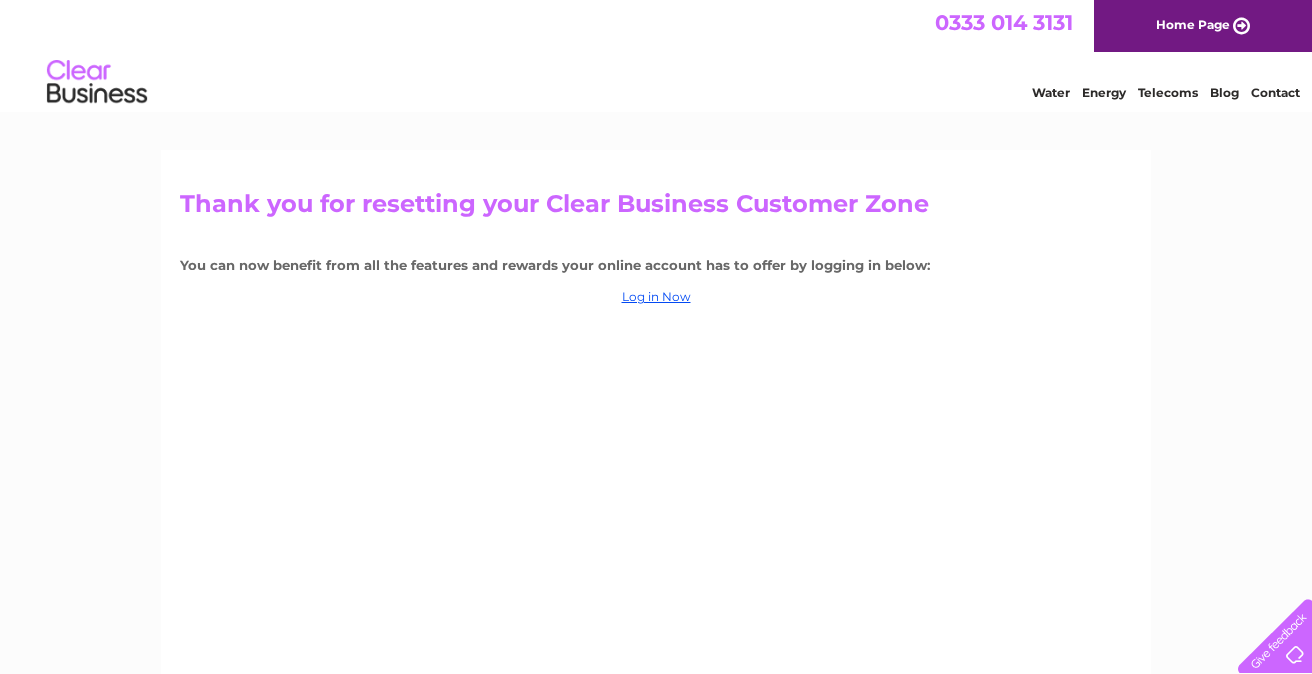 scroll, scrollTop: 0, scrollLeft: 0, axis: both 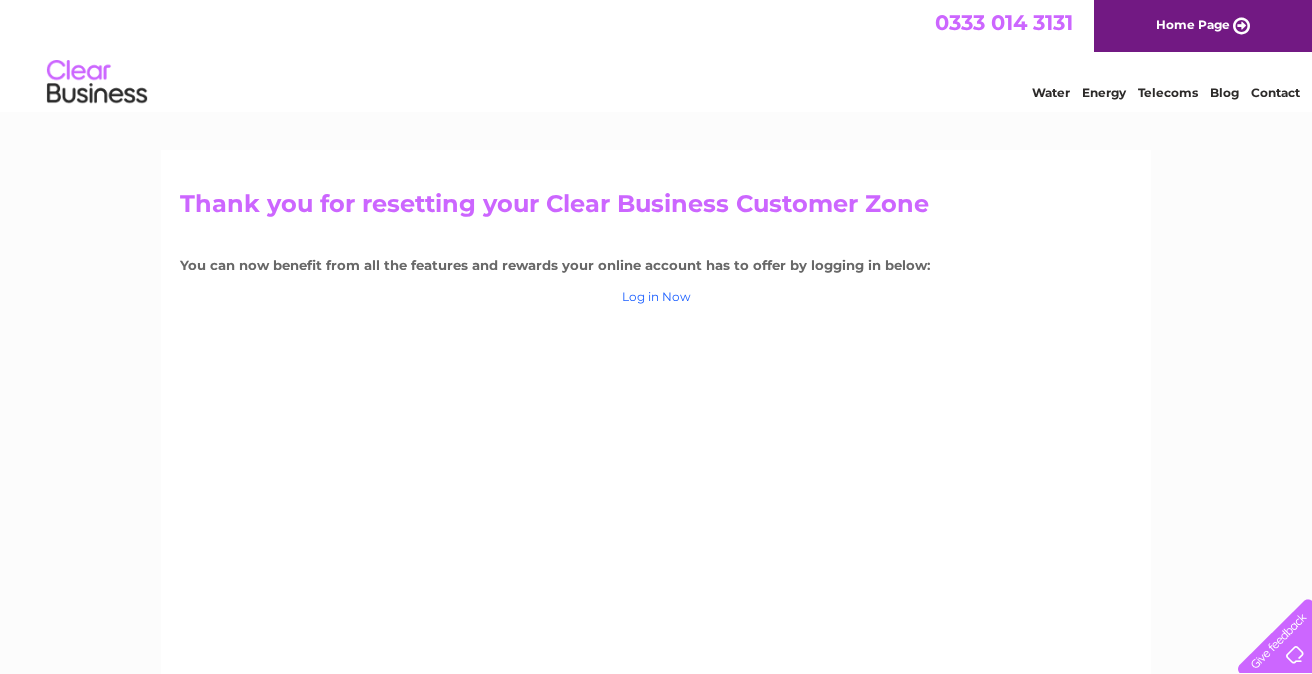 click on "Log in Now" at bounding box center [656, 296] 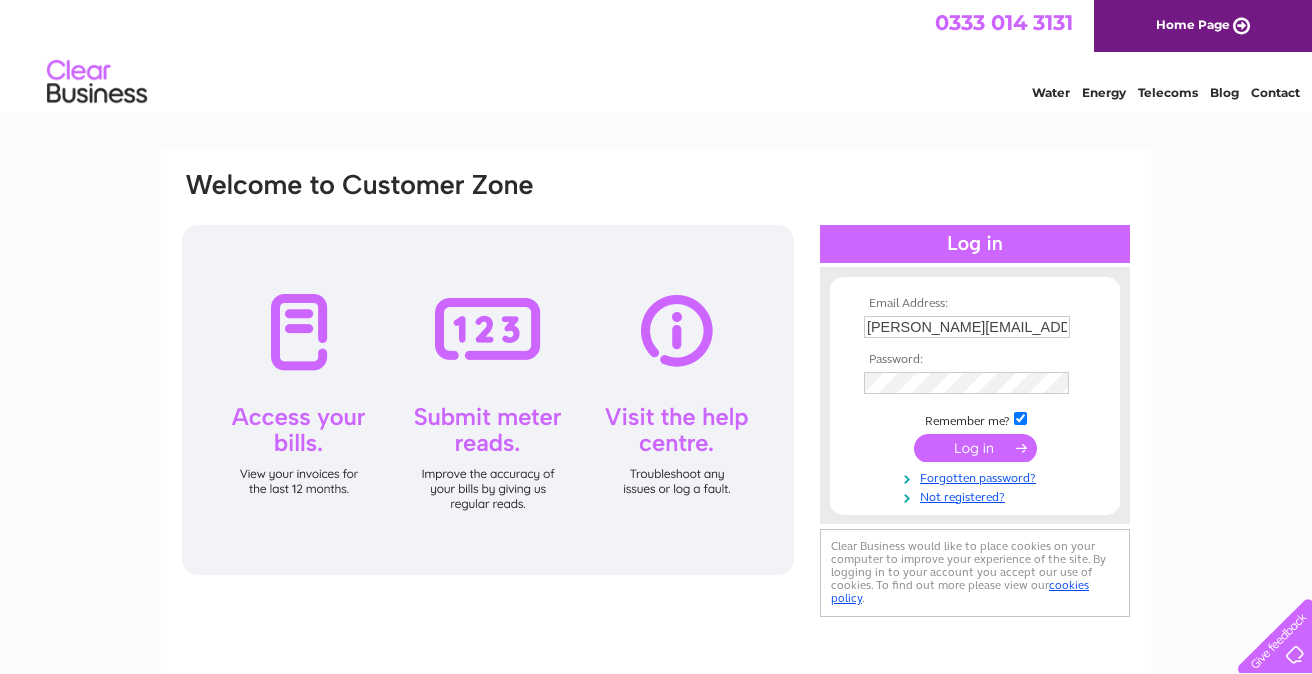 scroll, scrollTop: 0, scrollLeft: 0, axis: both 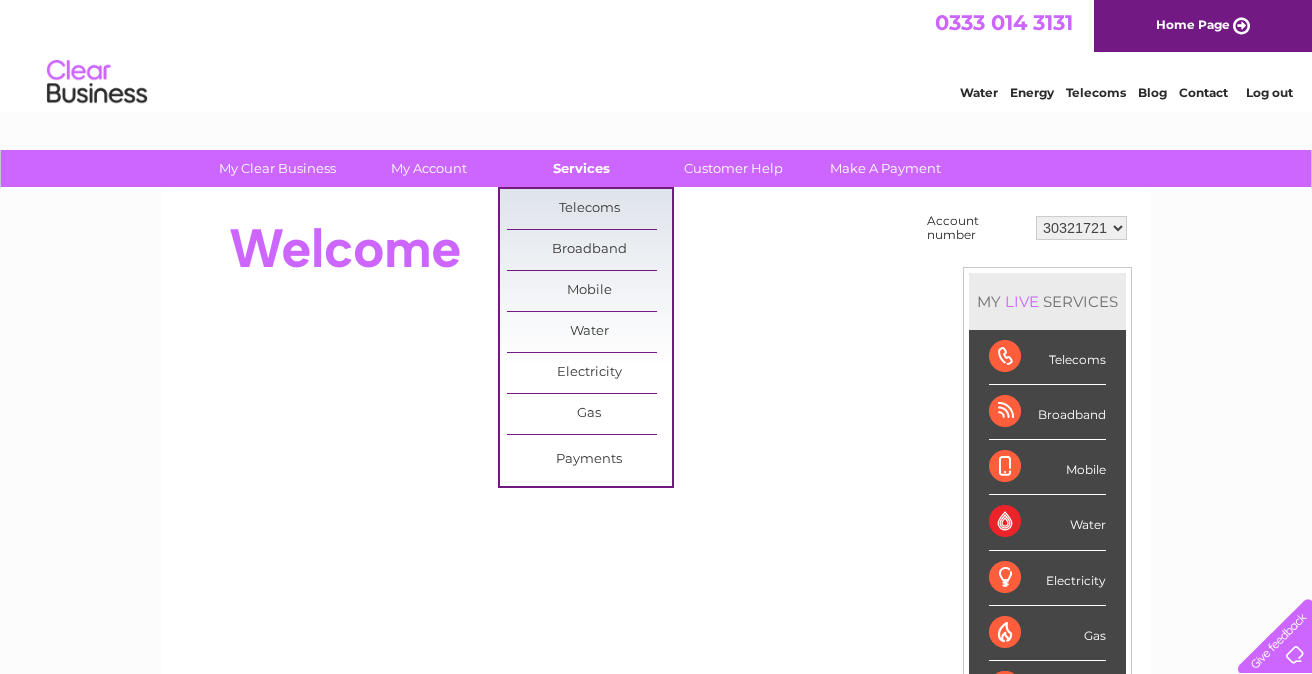 click on "Services" at bounding box center (581, 168) 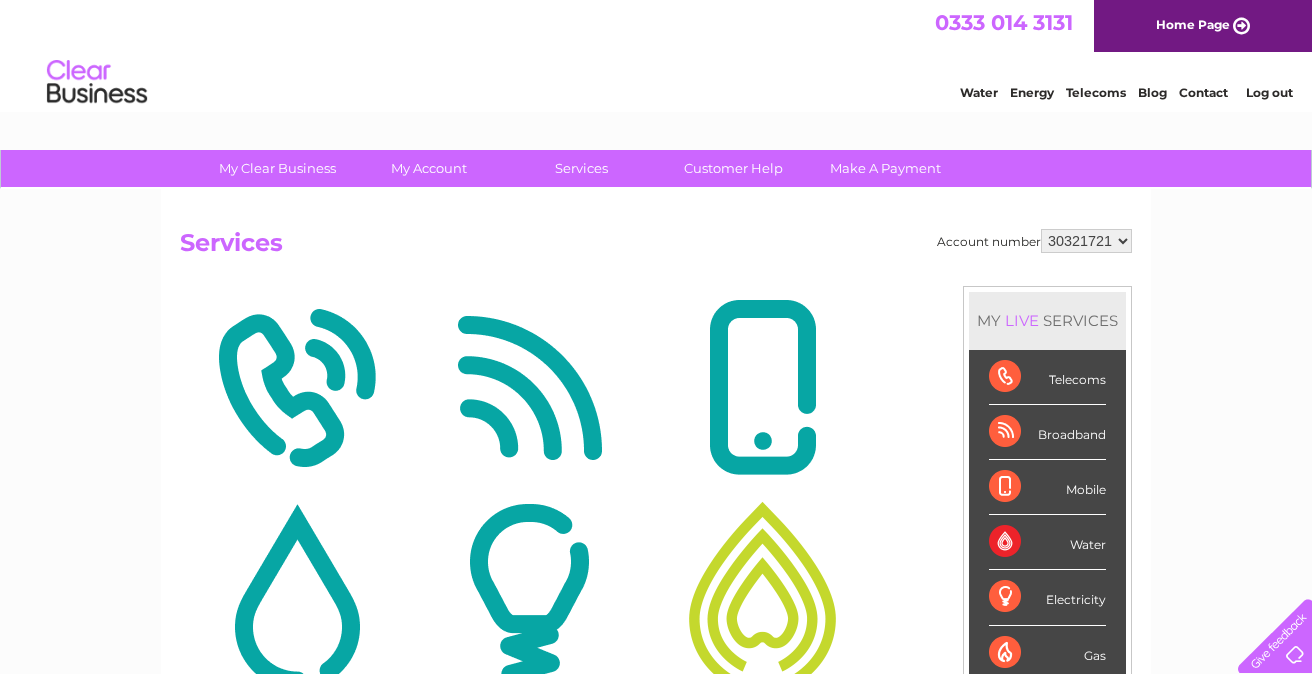 scroll, scrollTop: 0, scrollLeft: 0, axis: both 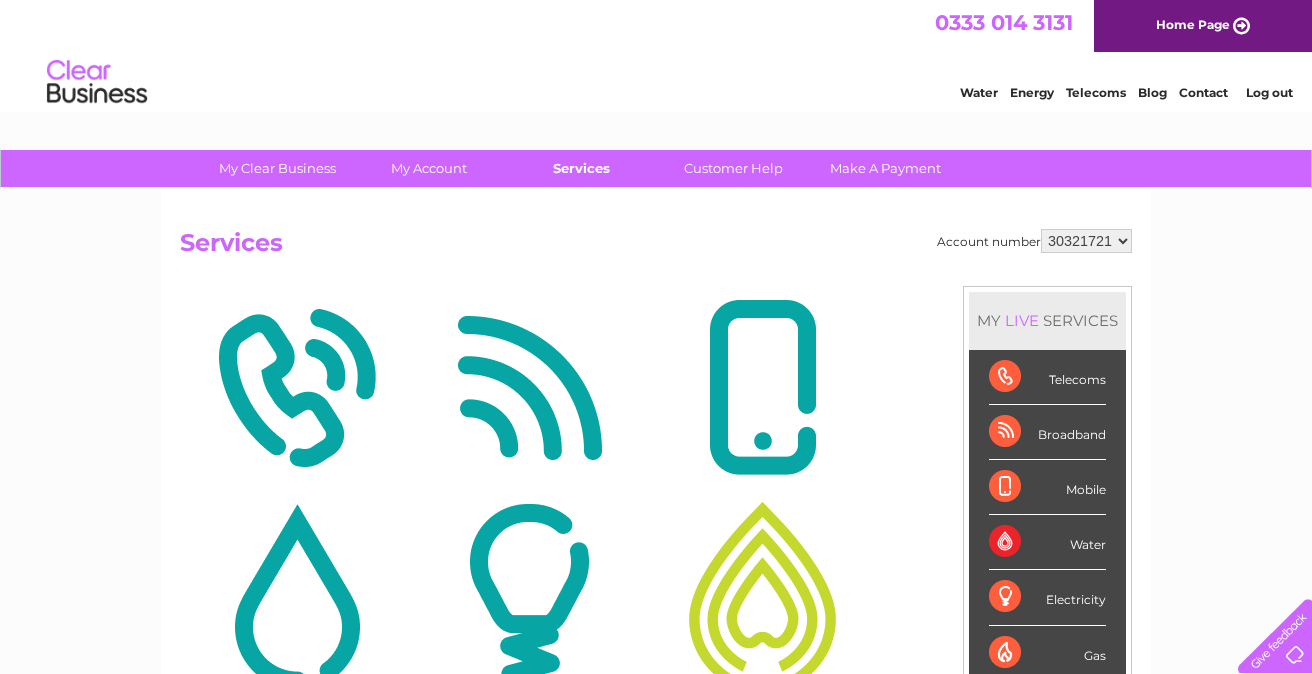 click on "Services" at bounding box center (581, 168) 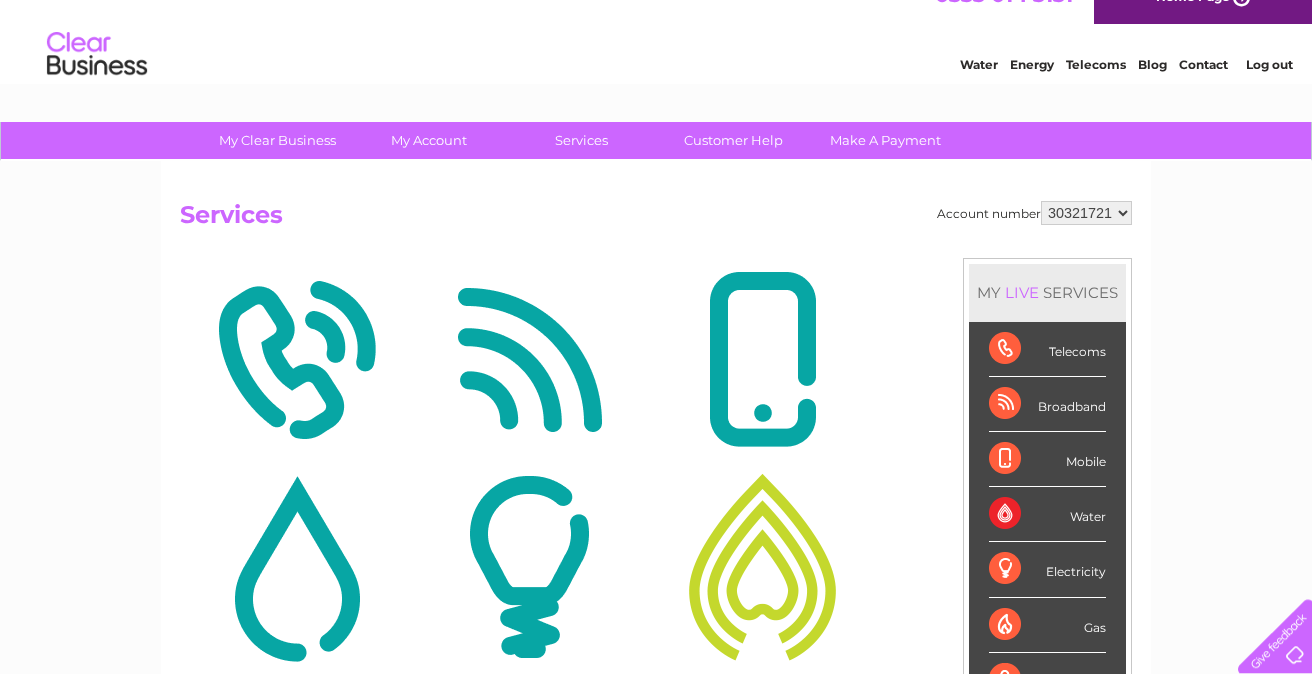 scroll, scrollTop: 0, scrollLeft: 0, axis: both 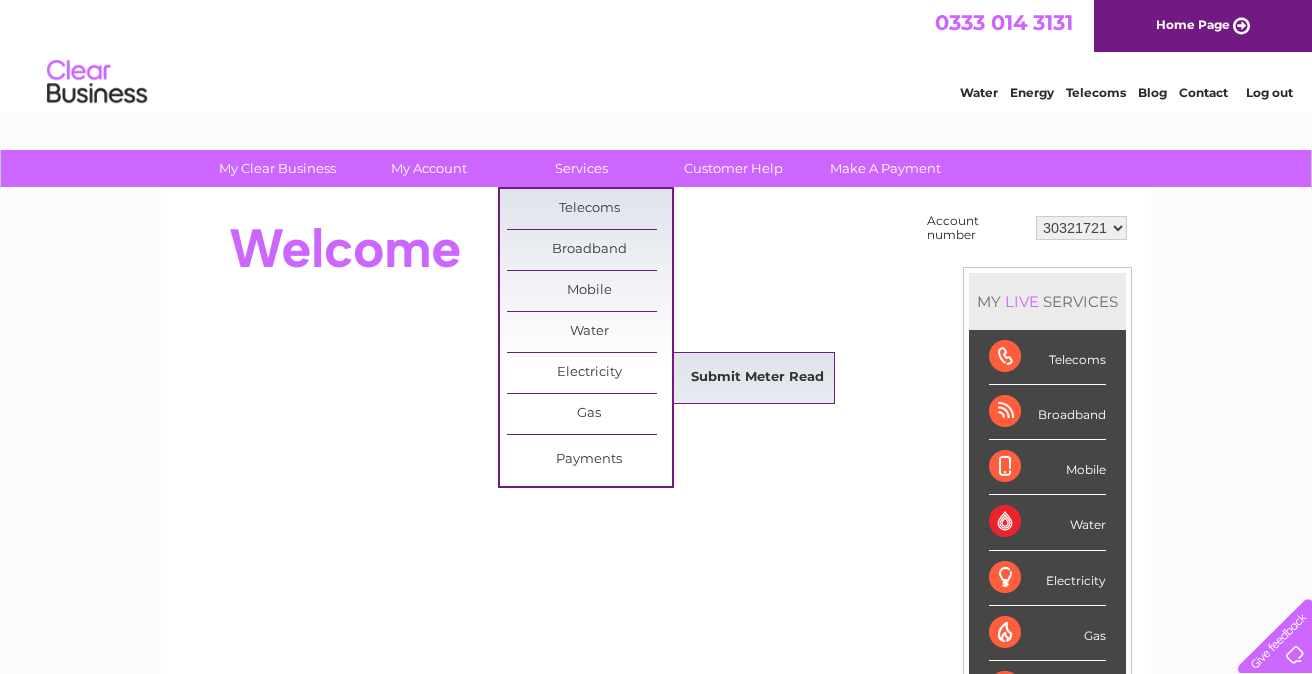 click on "Submit Meter Read" at bounding box center (757, 378) 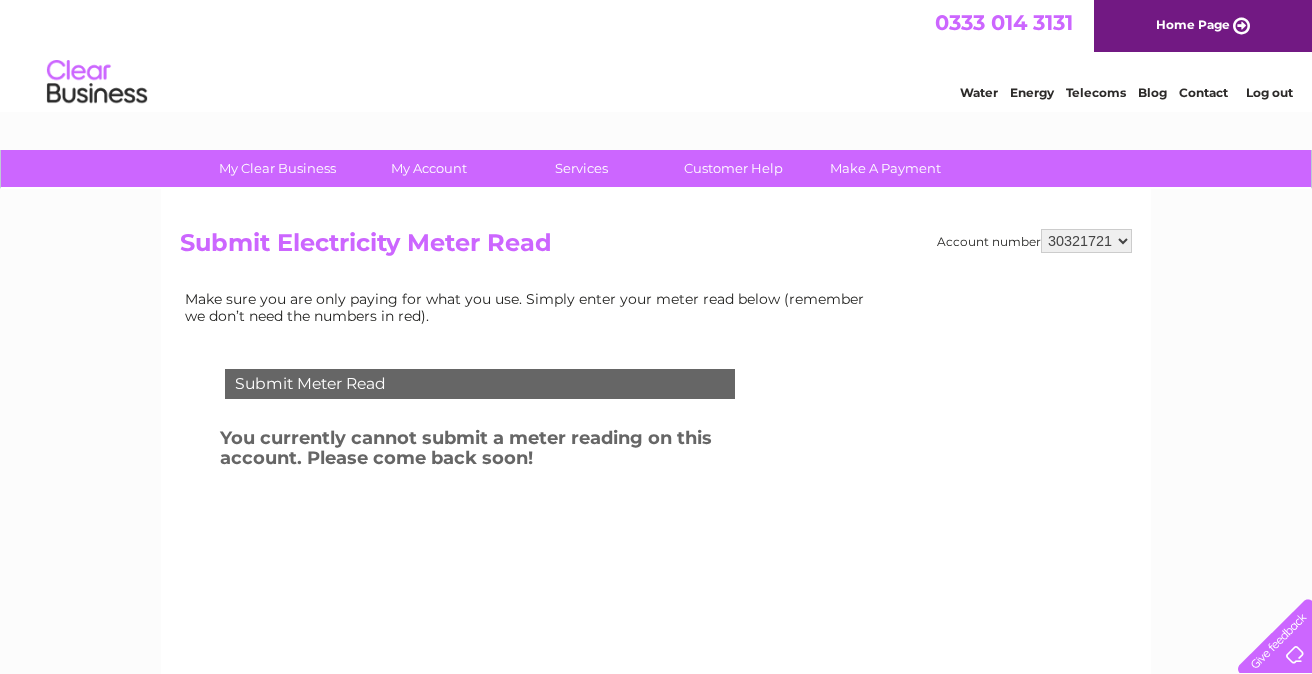 scroll, scrollTop: 0, scrollLeft: 0, axis: both 